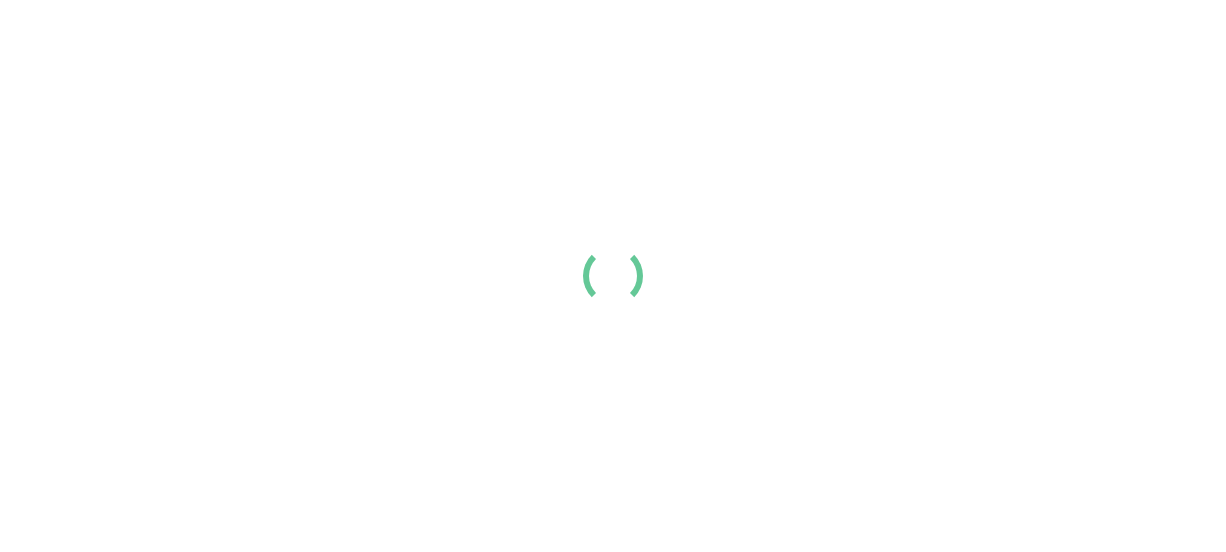 scroll, scrollTop: 0, scrollLeft: 0, axis: both 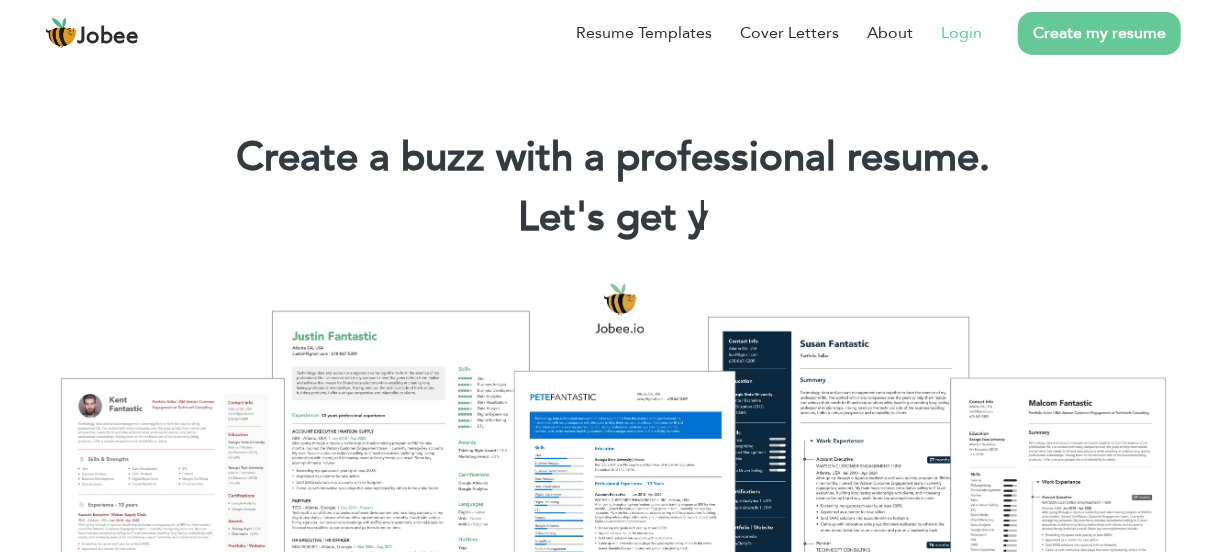 click on "Login" at bounding box center [961, 33] 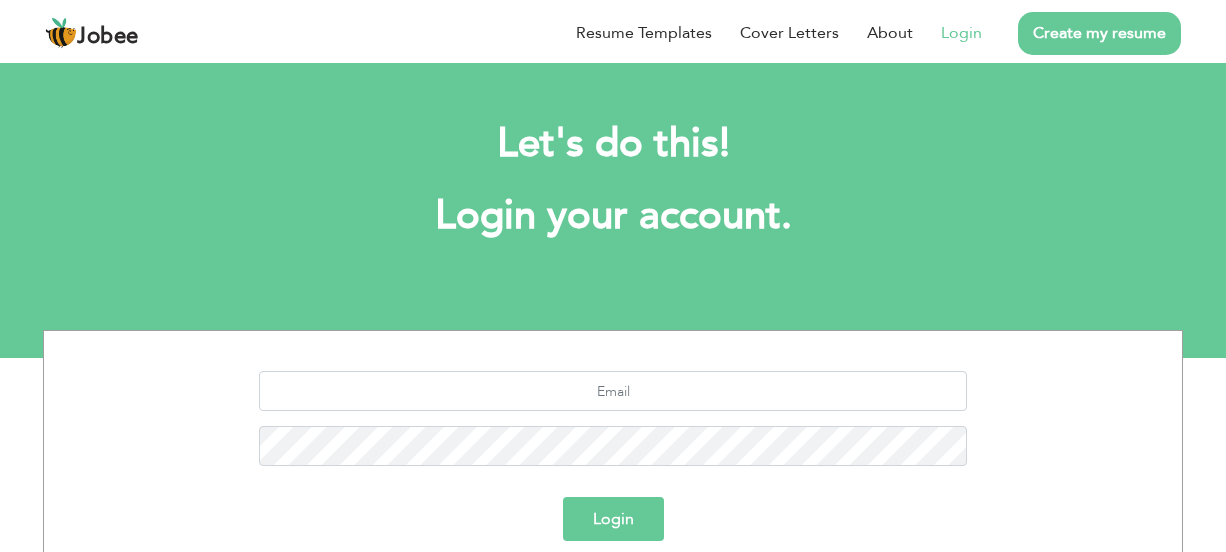 scroll, scrollTop: 0, scrollLeft: 0, axis: both 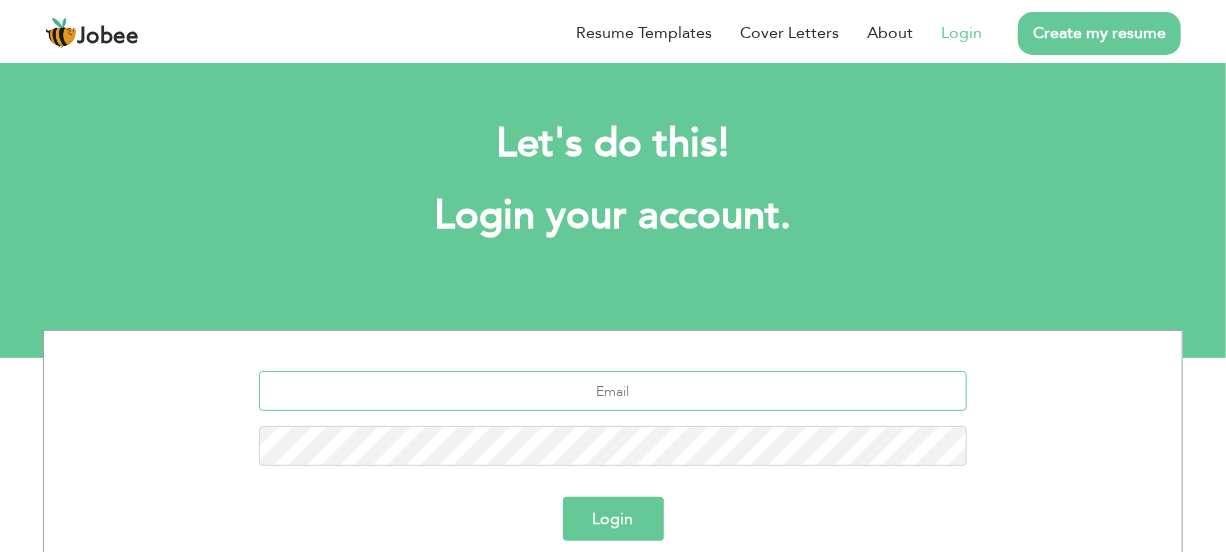 type on "[EMAIL_ADDRESS][DOMAIN_NAME]" 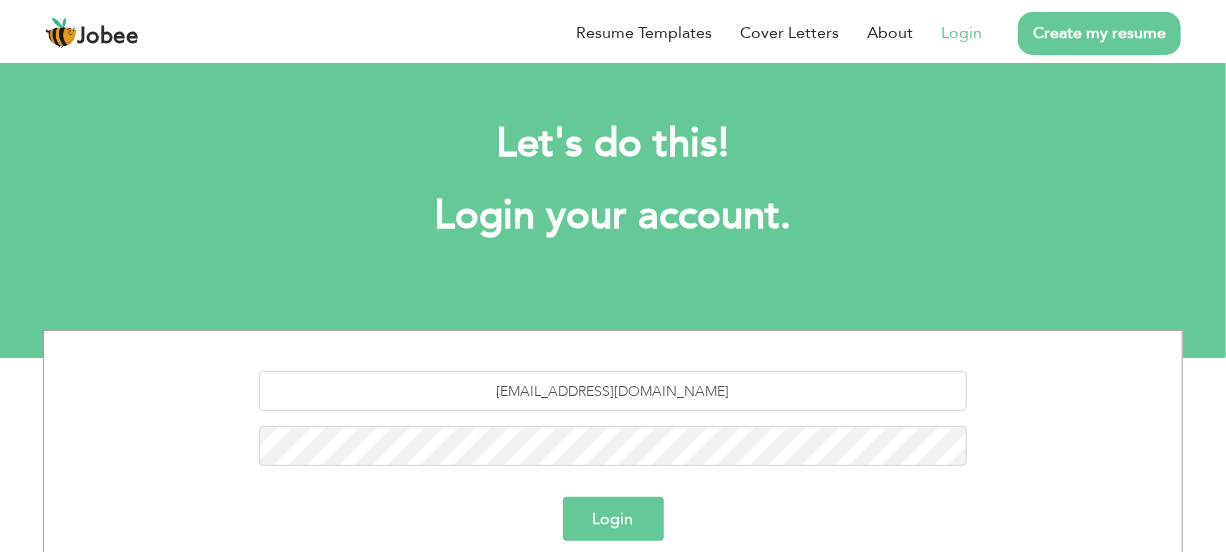click on "Login" at bounding box center (613, 519) 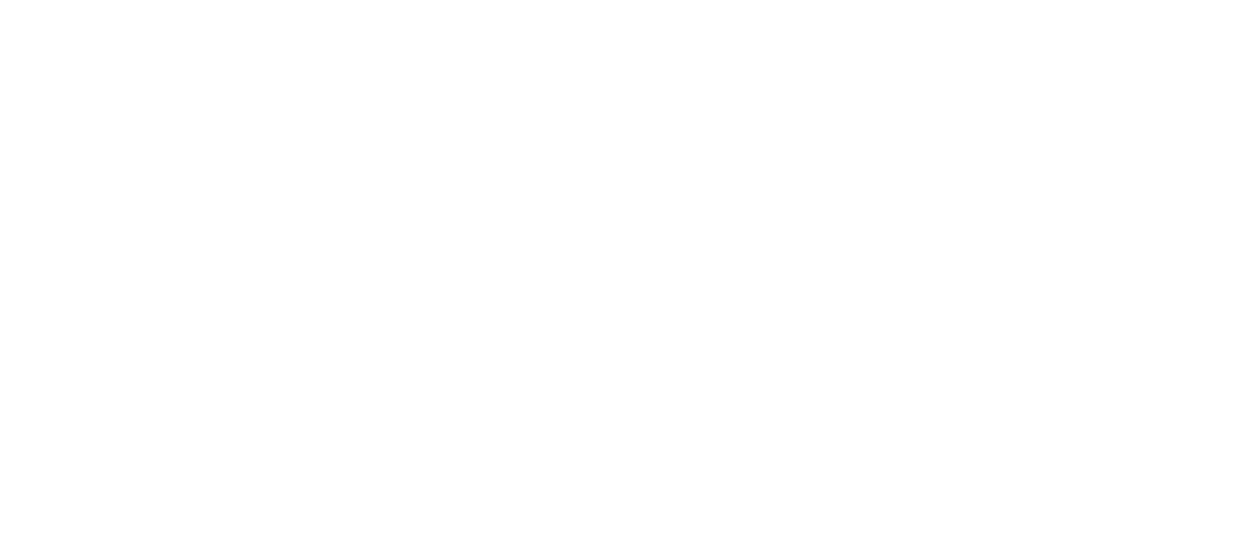 scroll, scrollTop: 0, scrollLeft: 0, axis: both 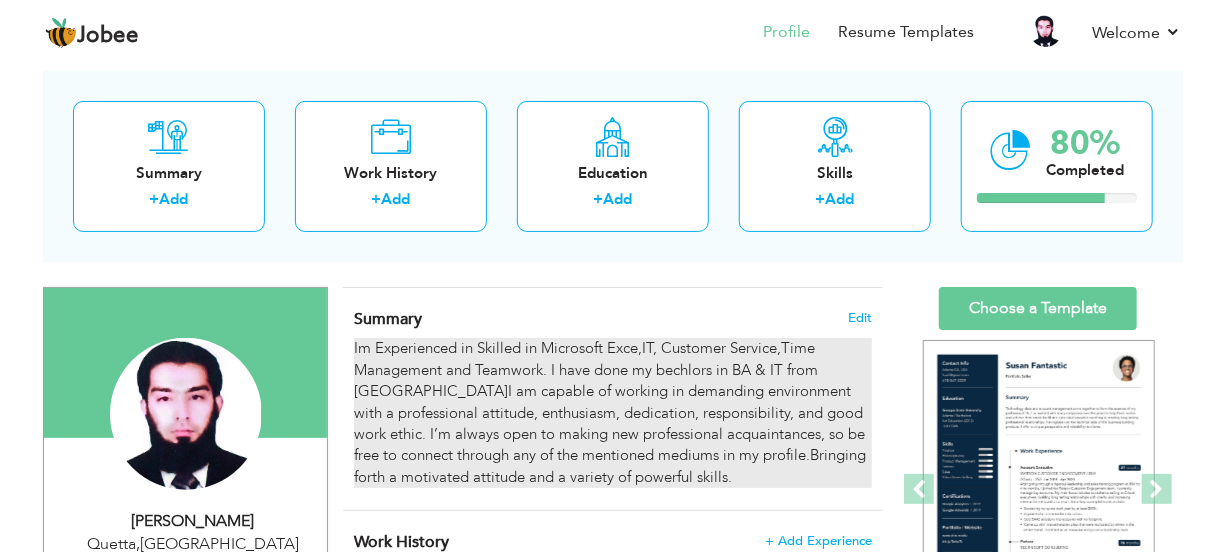 click on "Im Experienced in Skilled in Microsoft Exce,IT, Customer Service,Time Management and Teamwork. I have done my bechlors in BA & IT from [GEOGRAPHIC_DATA]I am capable of working in demanding environment with a professional attitude, enthusiasm, dedication, responsibility, and good work ethic. I’m always open to making new professional acquaintances, so be free to connect through any of the mentioned mediums in my profile.Bringing forth a motivated attitude and a variety of powerful skills." at bounding box center (613, 413) 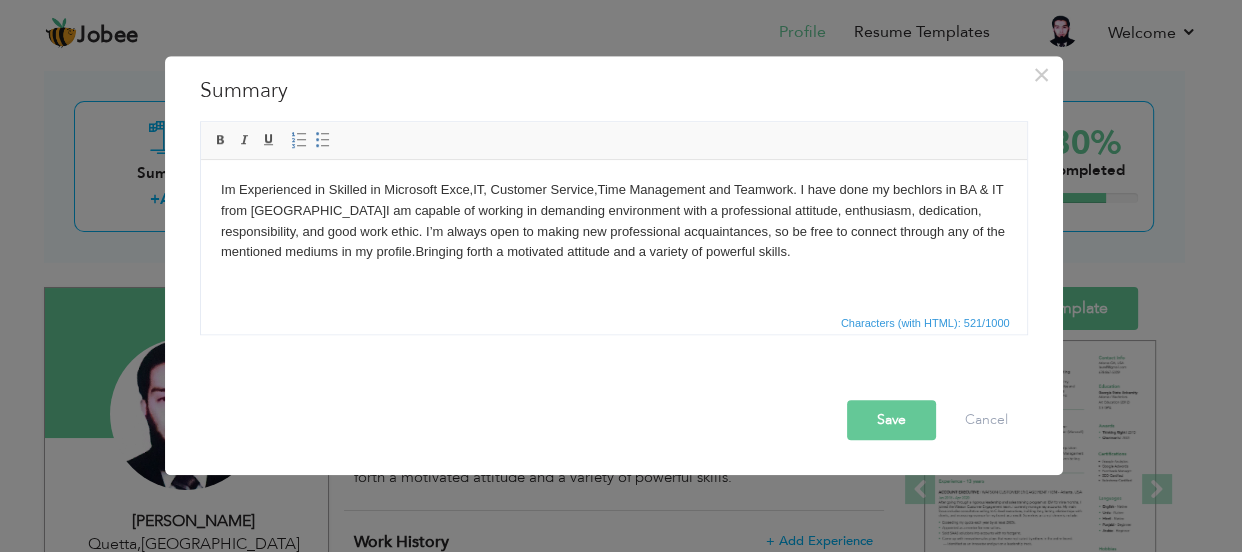 click on "×
Summary
Im Experienced in Skilled in Microsoft Exce,IT, Customer Service,Time Management and Teamwork. I have done my bechlors in BA & IT from [GEOGRAPHIC_DATA]I am capable of working in demanding environment with a professional attitude, enthusiasm, dedication, responsibility, and good work ethic. I’m always open to making new professional acquaintances, so be free to connect through any of the mentioned mediums in my profile.Bringing forth a motivated attitude and a variety of powerful skills. Rich Text Editor, summaryEditor Editor toolbars" at bounding box center [621, 276] 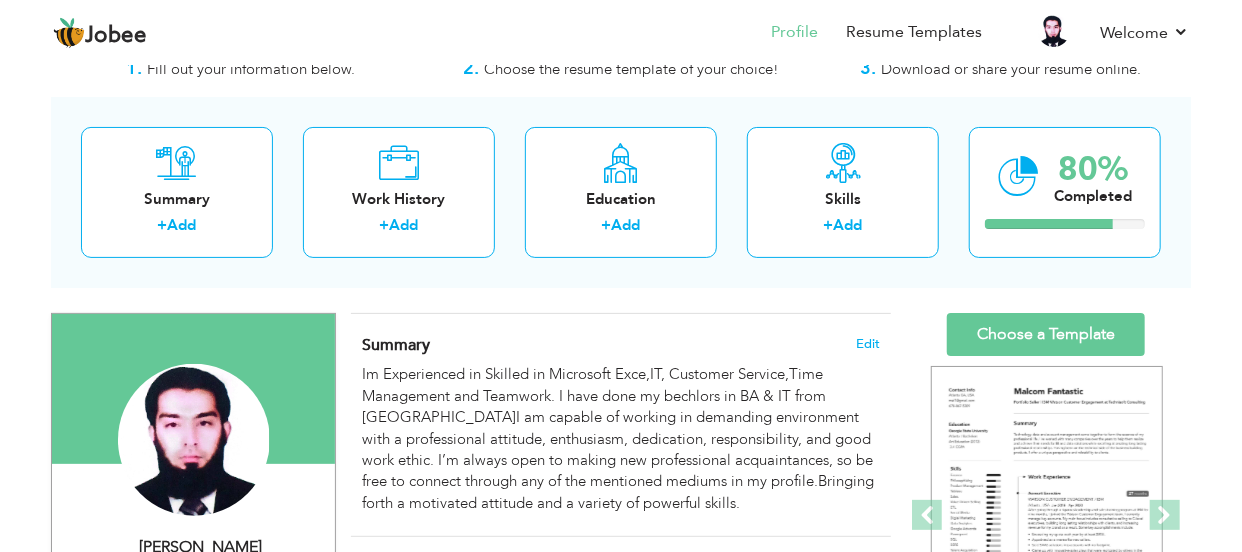 scroll, scrollTop: 62, scrollLeft: 0, axis: vertical 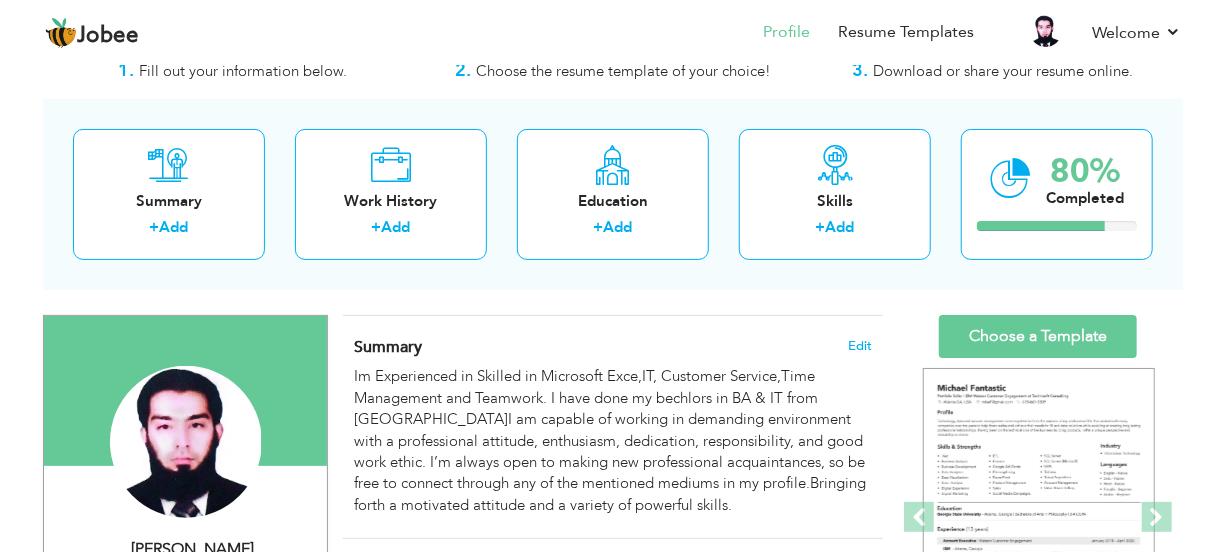 click on "Im Experienced in Skilled in Microsoft Exce,IT, Customer Service,Time Management and Teamwork. I have done my bechlors in BA & IT from [GEOGRAPHIC_DATA]I am capable of working in demanding environment with a professional attitude, enthusiasm, dedication, responsibility, and good work ethic. I’m always open to making new professional acquaintances, so be free to connect through any of the mentioned mediums in my profile.Bringing forth a motivated attitude and a variety of powerful skills." at bounding box center [613, 441] 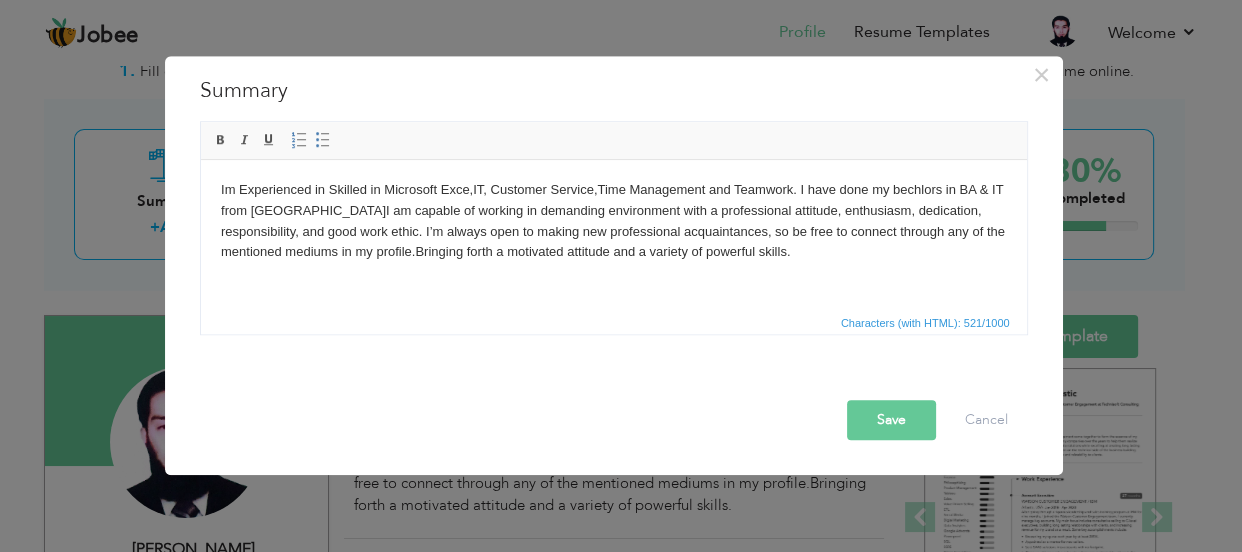 click on "Im Experienced in Skilled in Microsoft Exce,IT, Customer Service,Time Management and Teamwork. I have done my bechlors in BA & IT from [GEOGRAPHIC_DATA]I am capable of working in demanding environment with a professional attitude, enthusiasm, dedication, responsibility, and good work ethic. I’m always open to making new professional acquaintances, so be free to connect through any of the mentioned mediums in my profile.Bringing forth a motivated attitude and a variety of powerful skills." at bounding box center (613, 221) 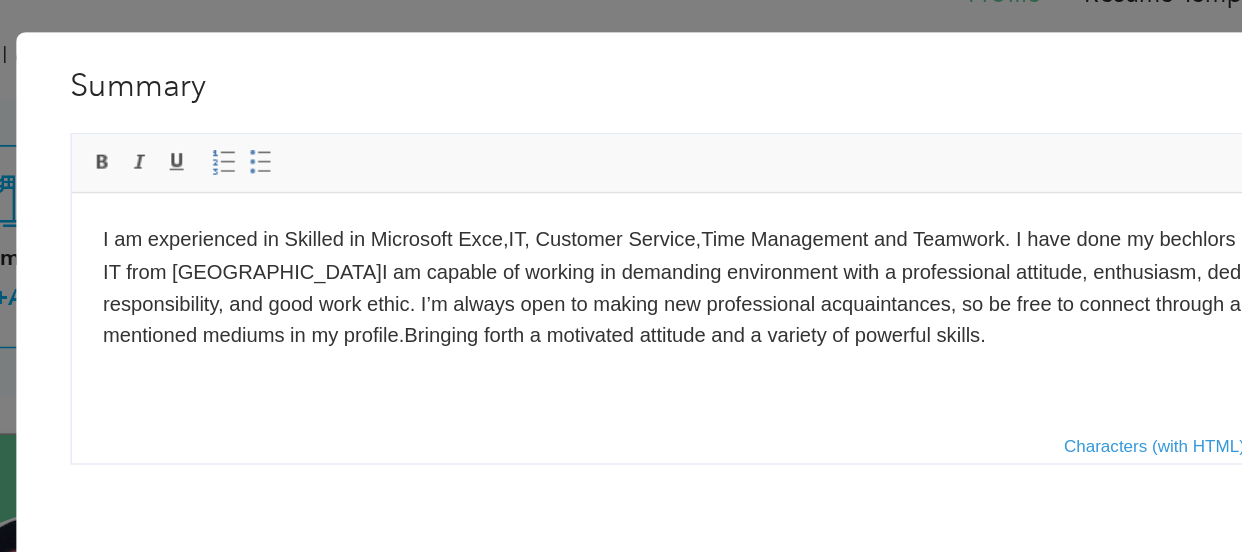click on "I am experienced in Skilled in Microsoft Exce,IT, Customer Service,Time Management and Teamwork. I have done my bechlors in BA & IT from [GEOGRAPHIC_DATA]I am capable of working in demanding environment with a professional attitude, enthusiasm, dedication, responsibility, and good work ethic. I’m always open to making new professional acquaintances, so be free to connect through any of the mentioned mediums in my profile.Bringing forth a motivated attitude and a variety of powerful skills." at bounding box center (484, 254) 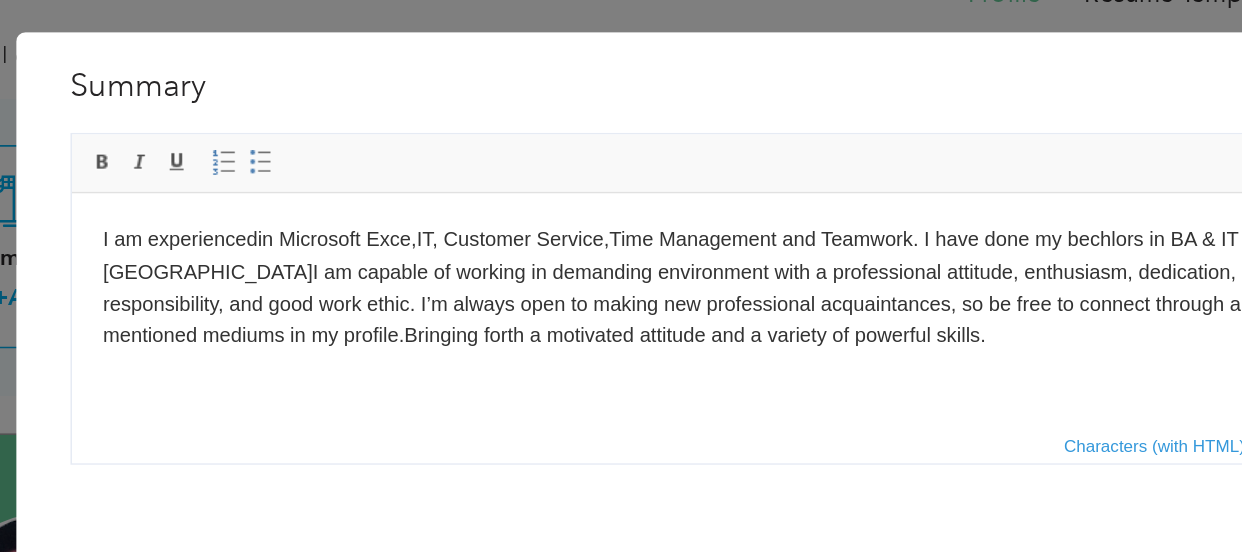 click on "I am experiencedin Microsoft Exce,IT, Customer Service,Time Management and Teamwork. I have done my bechlors in BA & IT from [GEOGRAPHIC_DATA]I am capable of working in demanding environment with a professional attitude, enthusiasm, dedication, responsibility, and good work ethic. I’m always open to making new professional acquaintances, so be free to connect through any of the mentioned mediums in my profile.Bringing forth a motivated attitude and a variety of powerful skills." at bounding box center [484, 254] 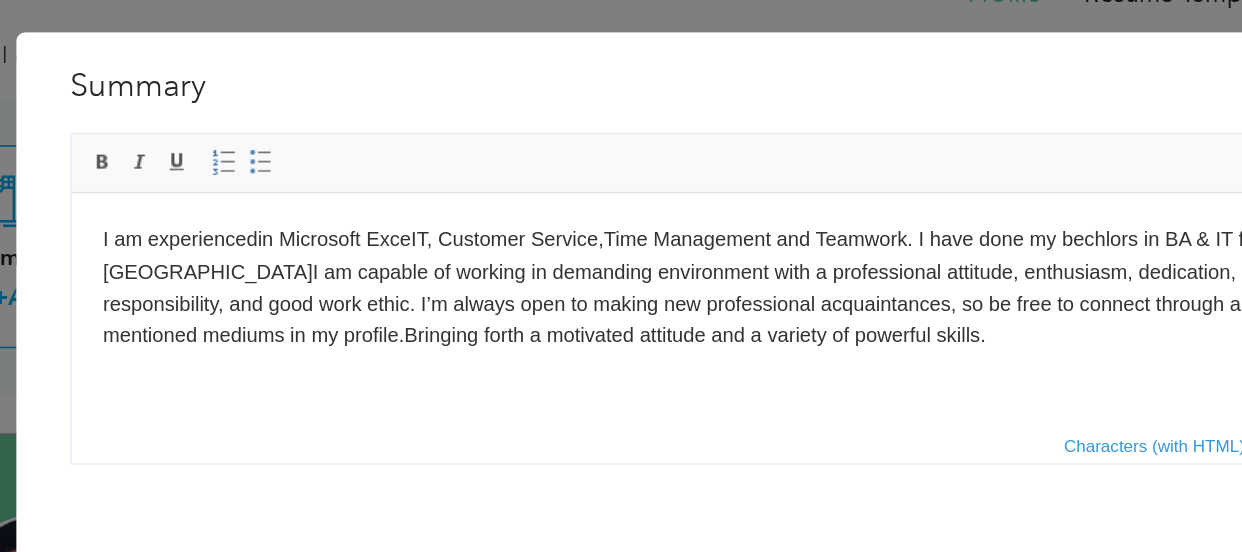 click on "I am experiencedin Microsoft ExceIT, Customer Service,Time Management and Teamwork. I have done my bechlors in BA & IT from [GEOGRAPHIC_DATA]I am capable of working in demanding environment with a professional attitude, enthusiasm, dedication, responsibility, and good work ethic. I’m always open to making new professional acquaintances, so be free to connect through any of the mentioned mediums in my profile.Bringing forth a motivated attitude and a variety of powerful skills." at bounding box center [484, 254] 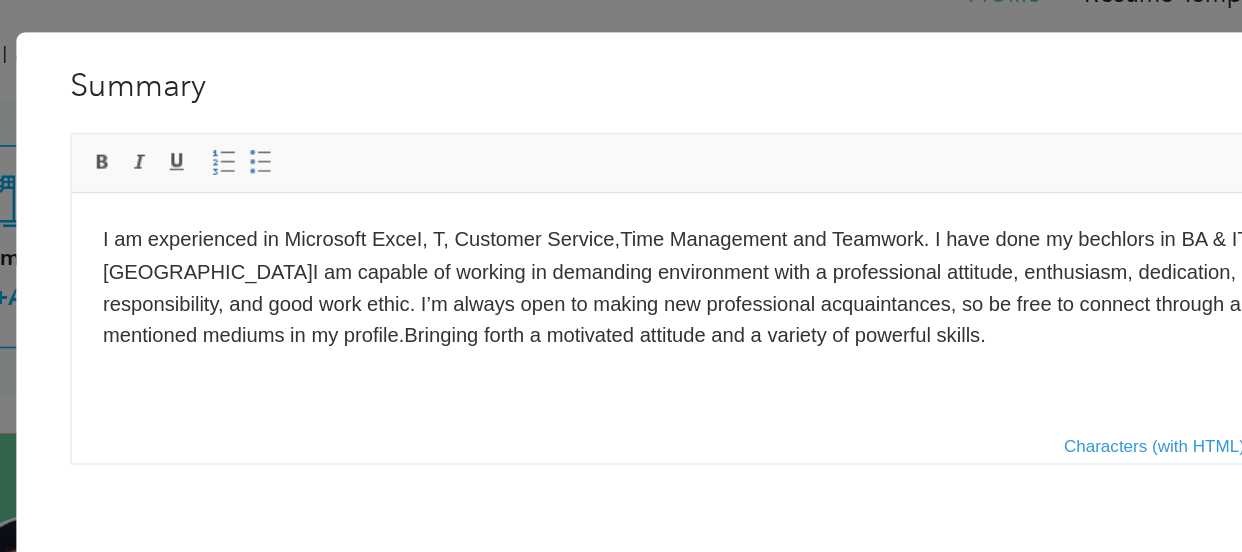 click on "I am experienced in Microsoft ExceI, T, Customer Service,Time Management and Teamwork. I have done my bechlors in BA & IT from [GEOGRAPHIC_DATA]I am capable of working in demanding environment with a professional attitude, enthusiasm, dedication, responsibility, and good work ethic. I’m always open to making new professional acquaintances, so be free to connect through any of the mentioned mediums in my profile.Bringing forth a motivated attitude and a variety of powerful skills." at bounding box center (484, 254) 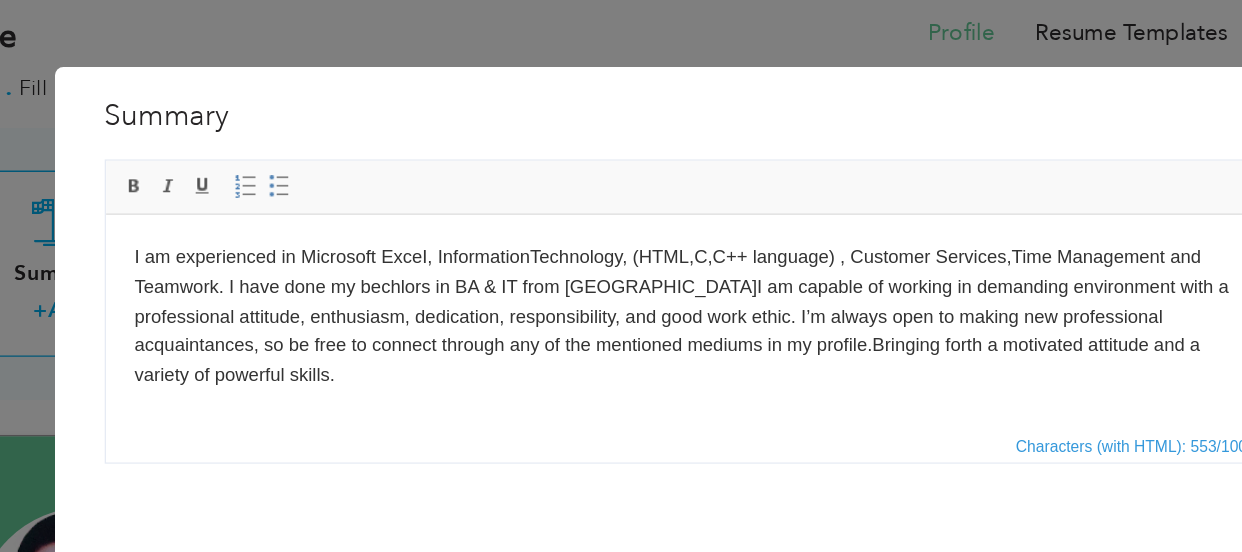 scroll, scrollTop: 62, scrollLeft: 0, axis: vertical 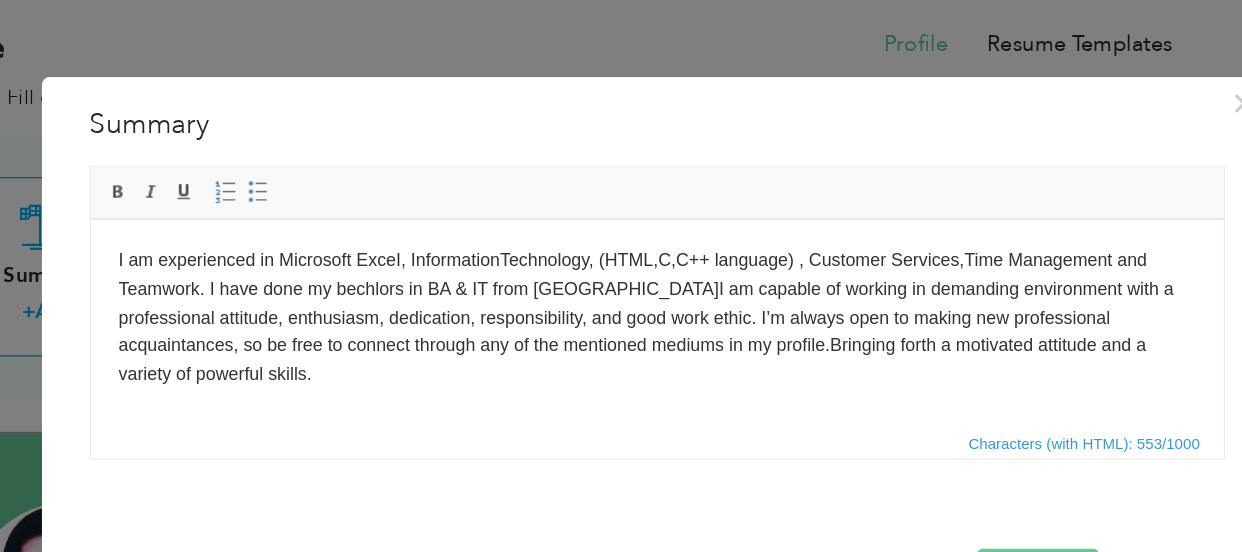 click on "I am experienced in Microsoft ExceI, InformationTechnology, (HTML,C,C++ language) , Customer Services,Time Management and Teamwork. I have done my bechlors in BA & IT from [GEOGRAPHIC_DATA]I am capable of working in demanding environment with a professional attitude, enthusiasm, dedication, responsibility, and good work ethic. I’m always open to making new professional acquaintances, so be free to connect through any of the mentioned mediums in my profile.Bringing forth a motivated attitude and a variety of powerful skills." at bounding box center (503, 291) 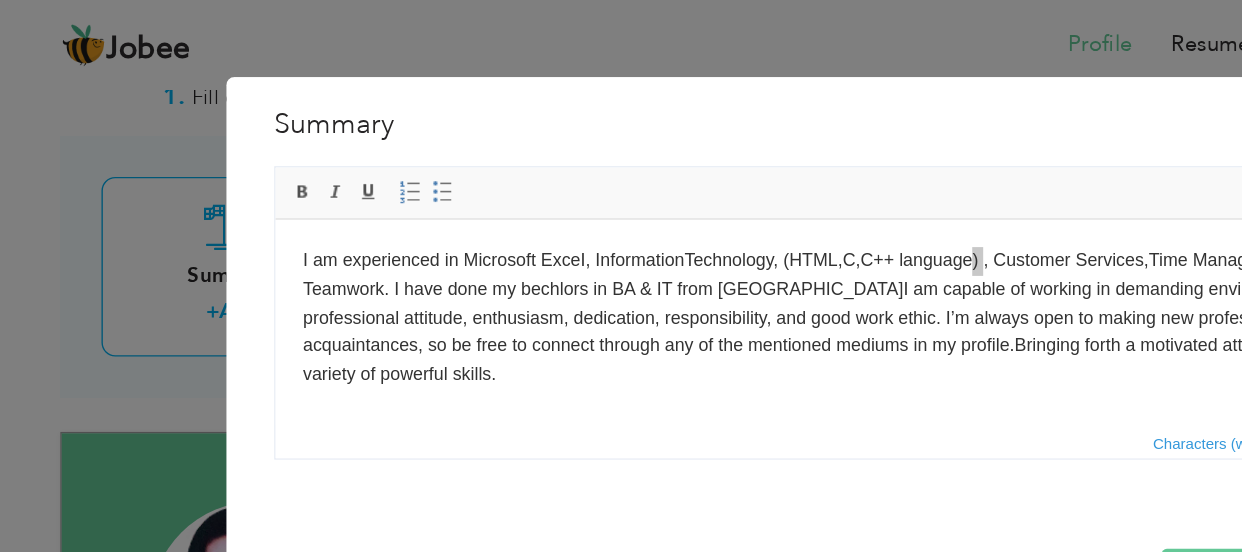 scroll, scrollTop: 0, scrollLeft: 0, axis: both 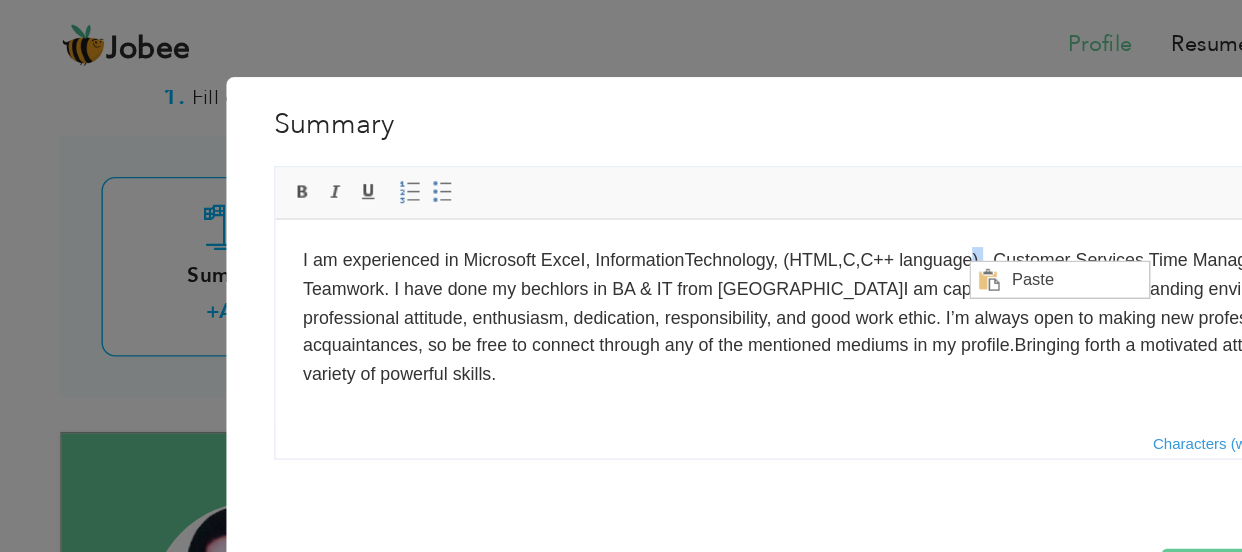 click on "I am experienced in Microsoft ExceI, InformationTechnology, (HTML,C,C++ language) , Customer Services,Time Management and Teamwork. I have done my bechlors in BA & IT from [GEOGRAPHIC_DATA]I am capable of working in demanding environment with a professional attitude, enthusiasm, dedication, responsibility, and good work ethic. I’m always open to making new professional acquaintances, so be free to connect through any of the mentioned mediums in my profile.Bringing forth a motivated attitude and a variety of powerful skills." at bounding box center [687, 291] 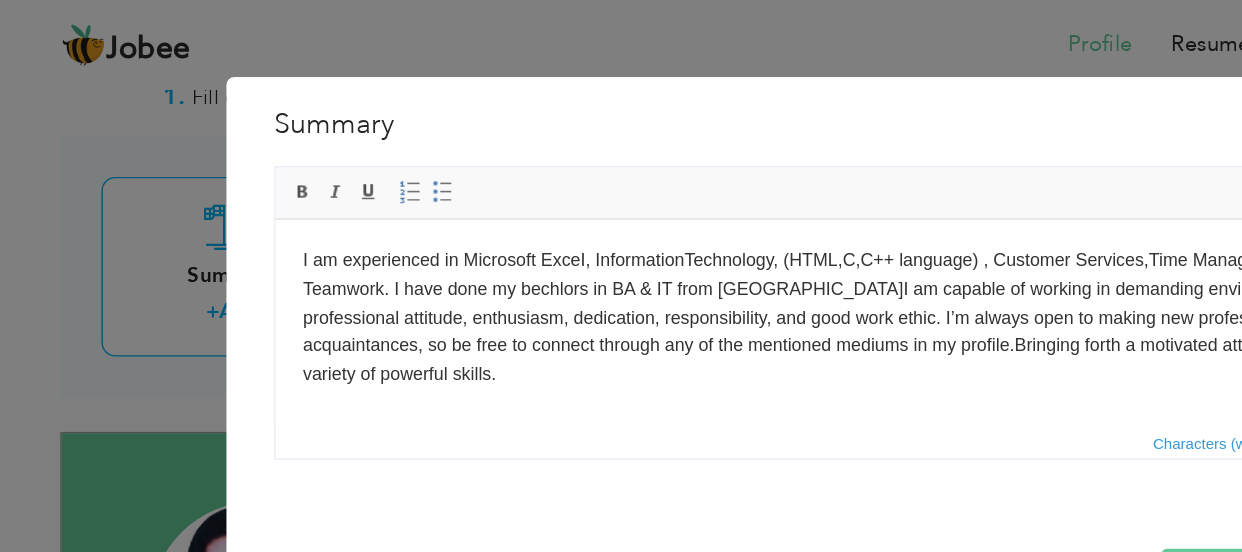 click on "I am experienced in Microsoft ExceI, InformationTechnology, (HTML,C,C++ language) , Customer Services,Time Management and Teamwork. I have done my bechlors in BA & IT from [GEOGRAPHIC_DATA]I am capable of working in demanding environment with a professional attitude, enthusiasm, dedication, responsibility, and good work ethic. I’m always open to making new professional acquaintances, so be free to connect through any of the mentioned mediums in my profile.Bringing forth a motivated attitude and a variety of powerful skills." at bounding box center (687, 291) 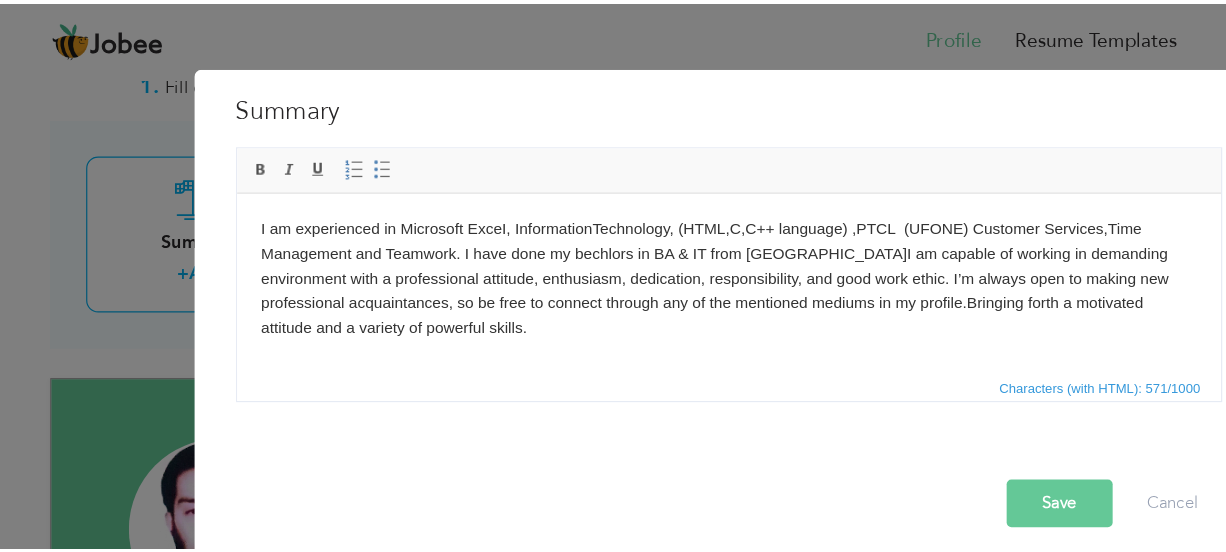 scroll, scrollTop: 62, scrollLeft: 0, axis: vertical 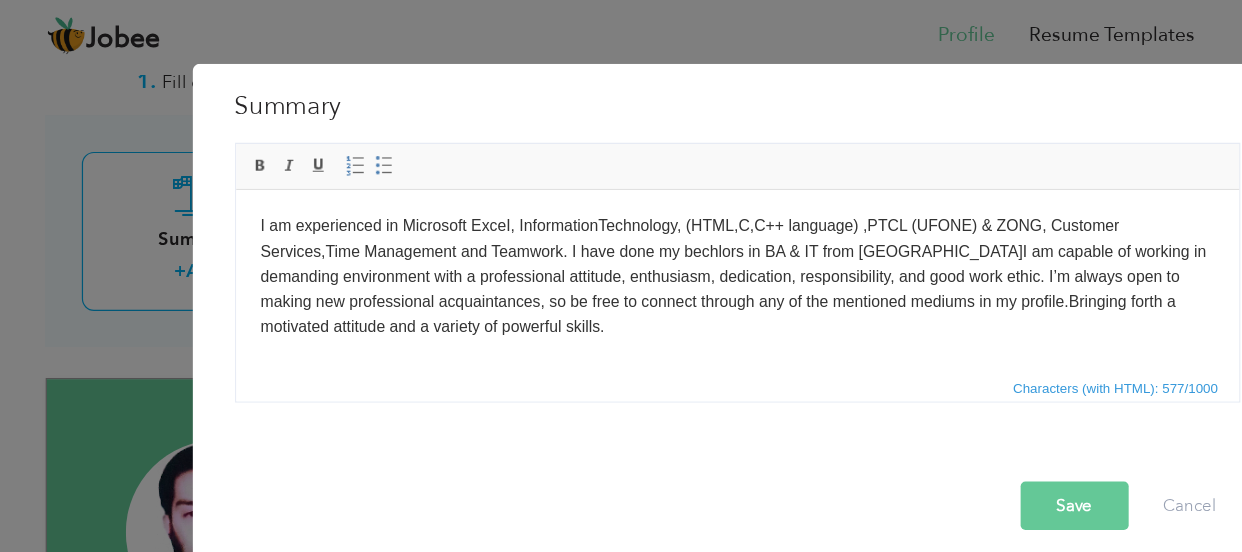 click on "I am experienced in Microsoft ExceI, InformationTechnology, (HTML,C,C++ language) ,PTCL (UFONE) & ZONG, Customer Services,Time Management and Teamwork. I have done my bechlors in BA & IT from [GEOGRAPHIC_DATA]I am capable of working in demanding environment with a professional attitude, enthusiasm, dedication, responsibility, and good work ethic. I’m always open to making new professional acquaintances, so be free to connect through any of the mentioned mediums in my profile.Bringing forth a motivated attitude and a variety of powerful skills." at bounding box center (648, 262) 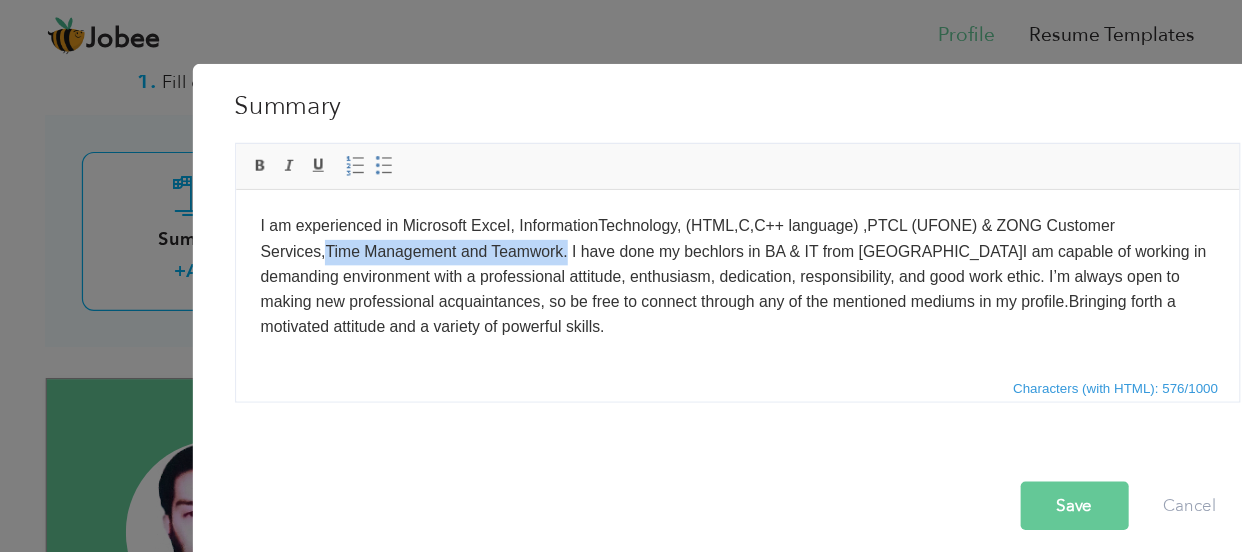 drag, startPoint x: 309, startPoint y: 236, endPoint x: 508, endPoint y: 237, distance: 199.00252 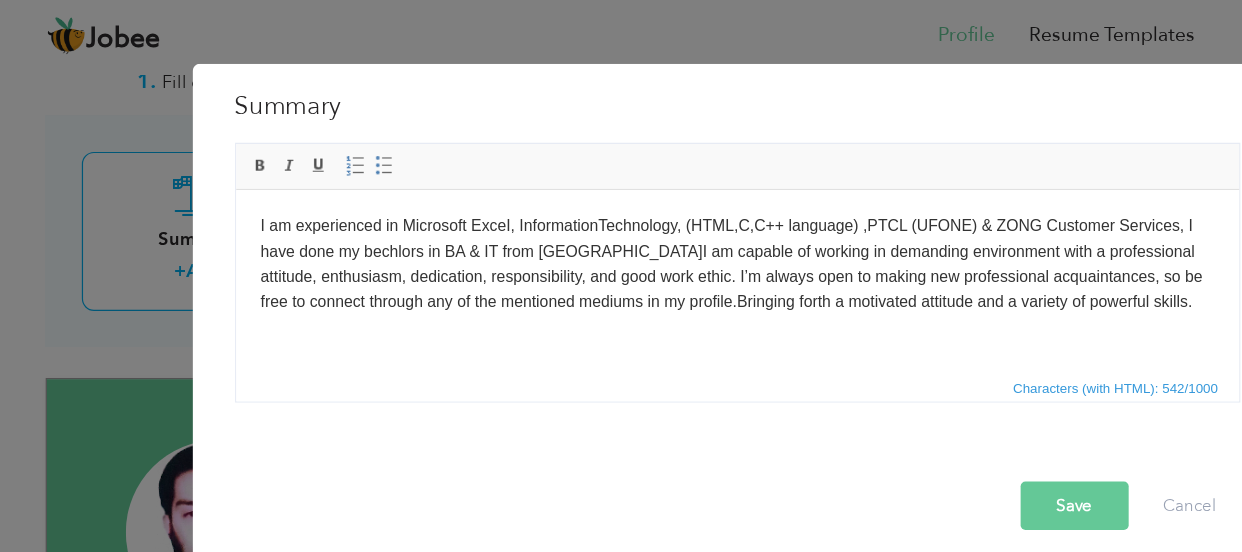 click on "I am experienced in Microsoft ExceI, InformationTechnology, (HTML,C,C++ language) ,PTCL (UFONE) & ZONG Customer Services, I have done my bechlors in BA & IT from [GEOGRAPHIC_DATA]I am capable of working in demanding environment with a professional attitude, enthusiasm, dedication, responsibility, and good work ethic. I’m always open to making new professional acquaintances, so be free to connect through any of the mentioned mediums in my profile.Bringing forth a motivated attitude and a variety of powerful skills." at bounding box center [648, 251] 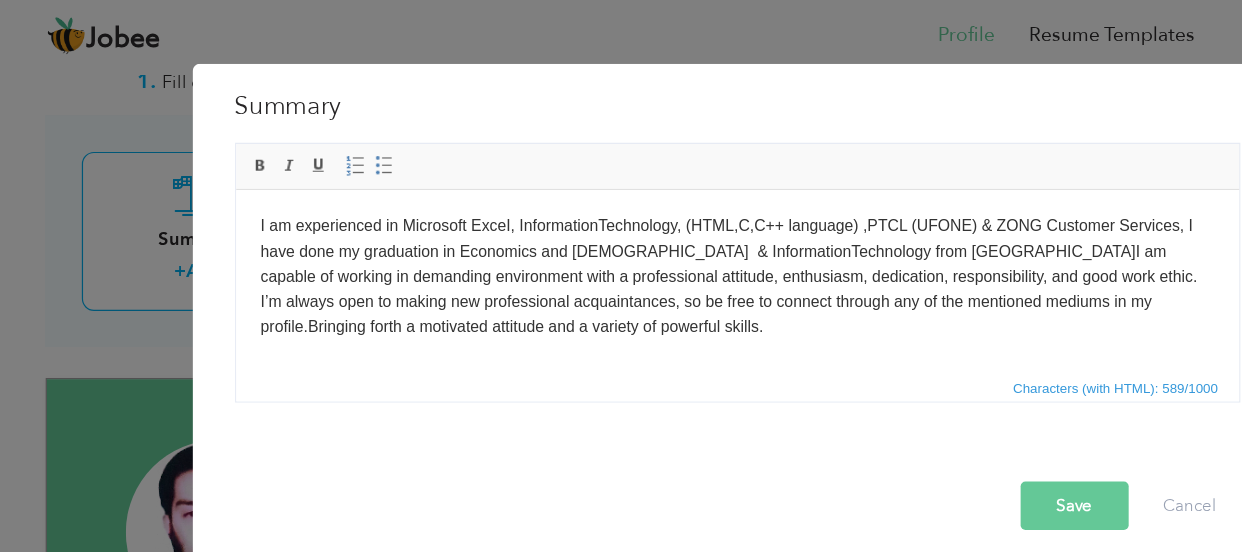click on "I am experienced in Microsoft ExceI, InformationTechnology, (HTML,C,C++ language) ,PTCL (UFONE) & ZONG Customer Services, I have done my graduation in Economics and [DEMOGRAPHIC_DATA]  & InformationTechnology from [GEOGRAPHIC_DATA]I am capable of working in demanding environment with a professional attitude, enthusiasm, dedication, responsibility, and good work ethic. I’m always open to making new professional acquaintances, so be free to connect through any of the mentioned mediums in my profile.Bringing forth a motivated attitude and a variety of powerful skills." at bounding box center [648, 262] 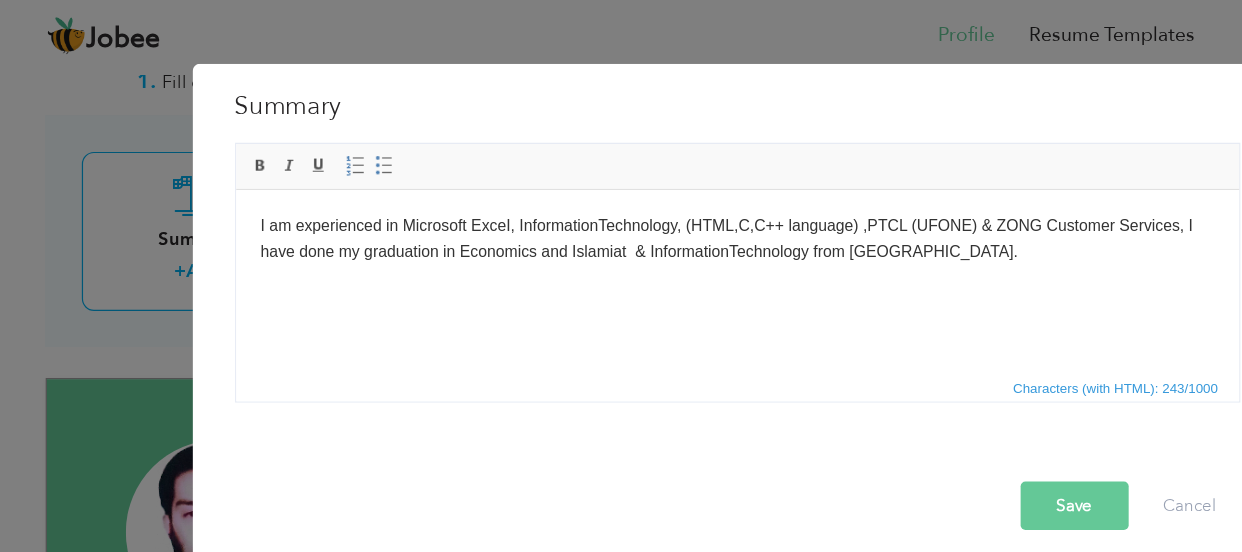 click on "Save" at bounding box center [891, 420] 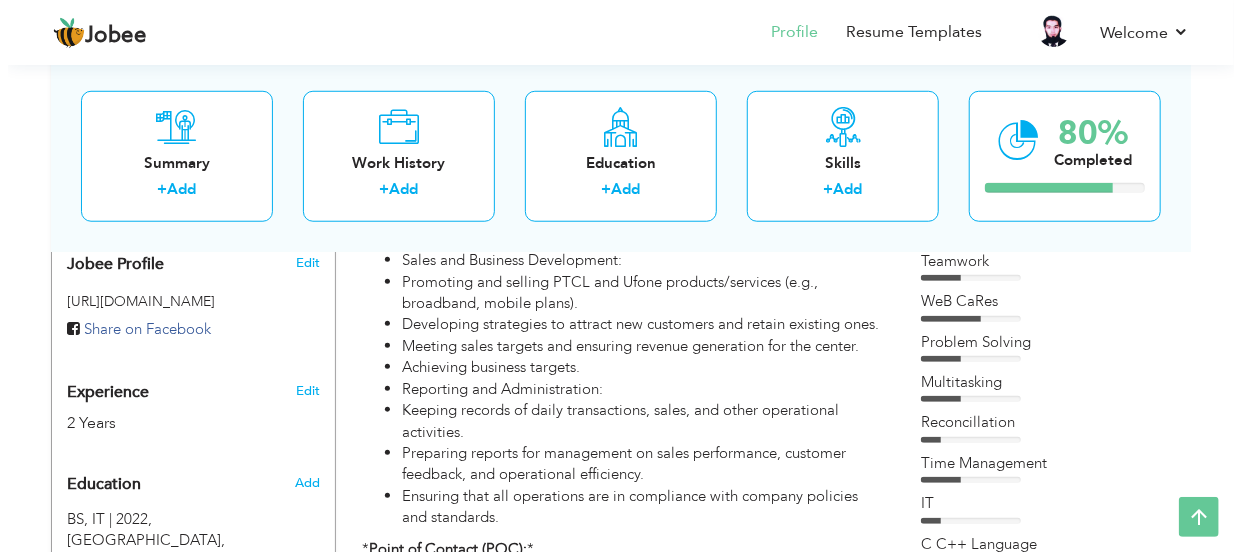 scroll, scrollTop: 692, scrollLeft: 0, axis: vertical 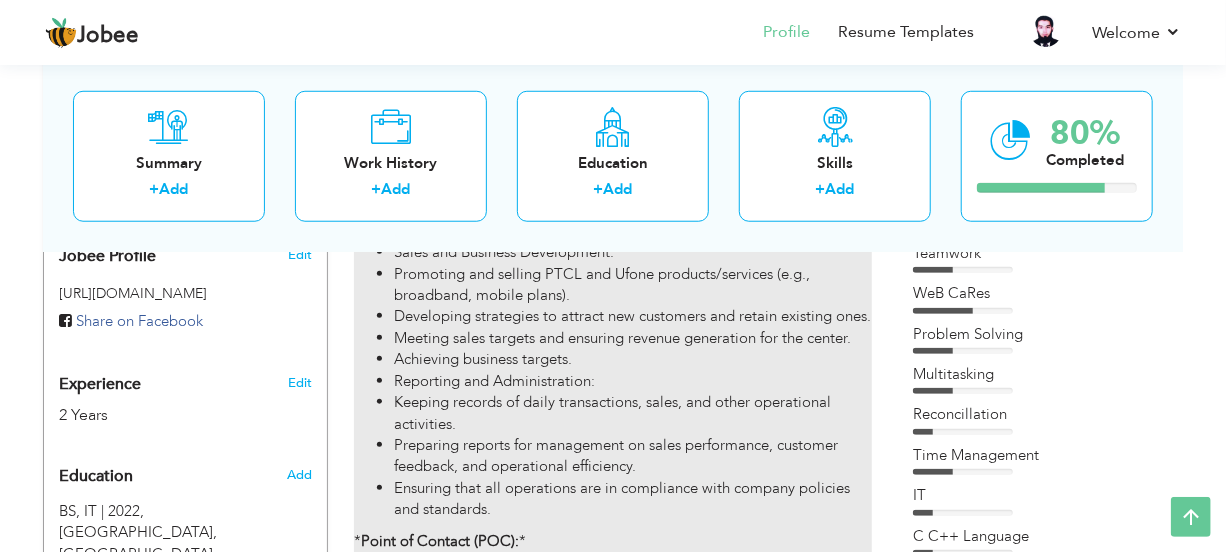 click on "Developing strategies to attract new customers and retain existing ones." at bounding box center (633, 316) 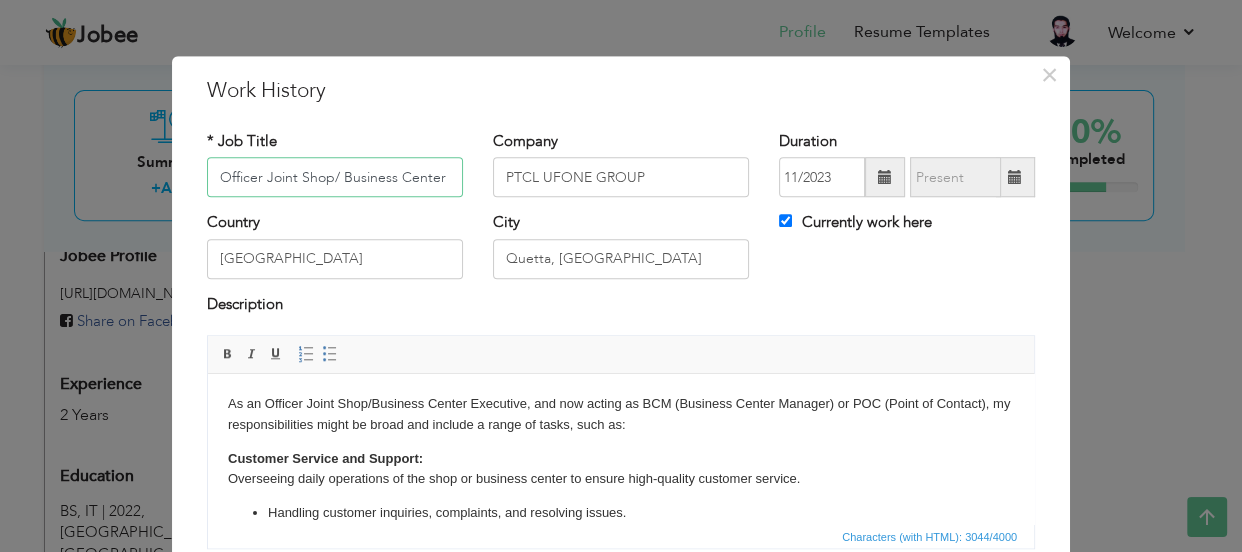 scroll, scrollTop: 0, scrollLeft: 129, axis: horizontal 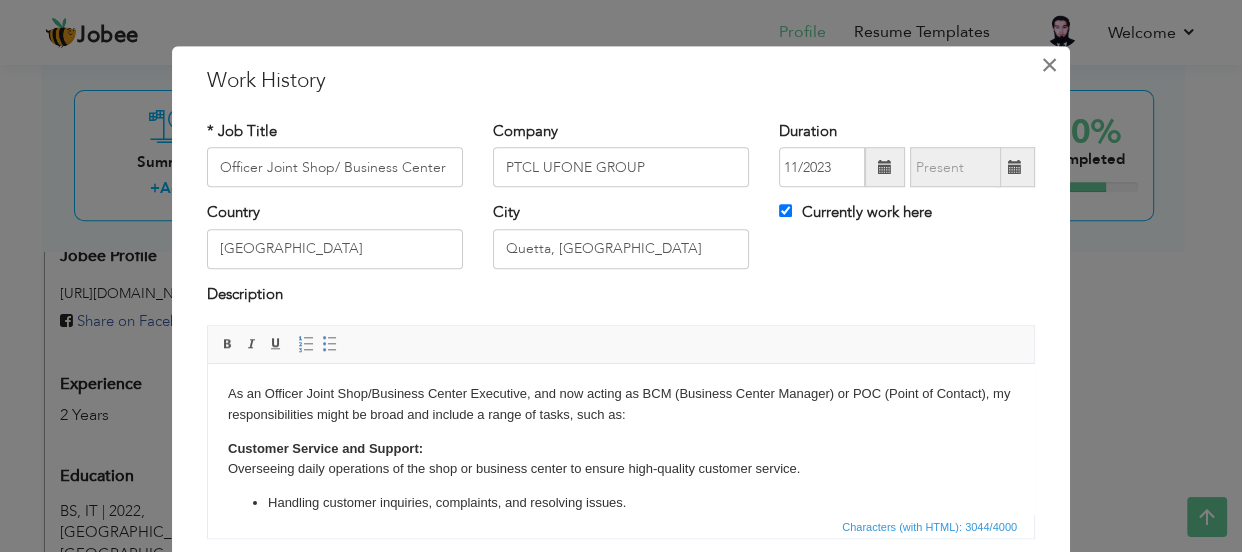 click on "×" at bounding box center [1049, 65] 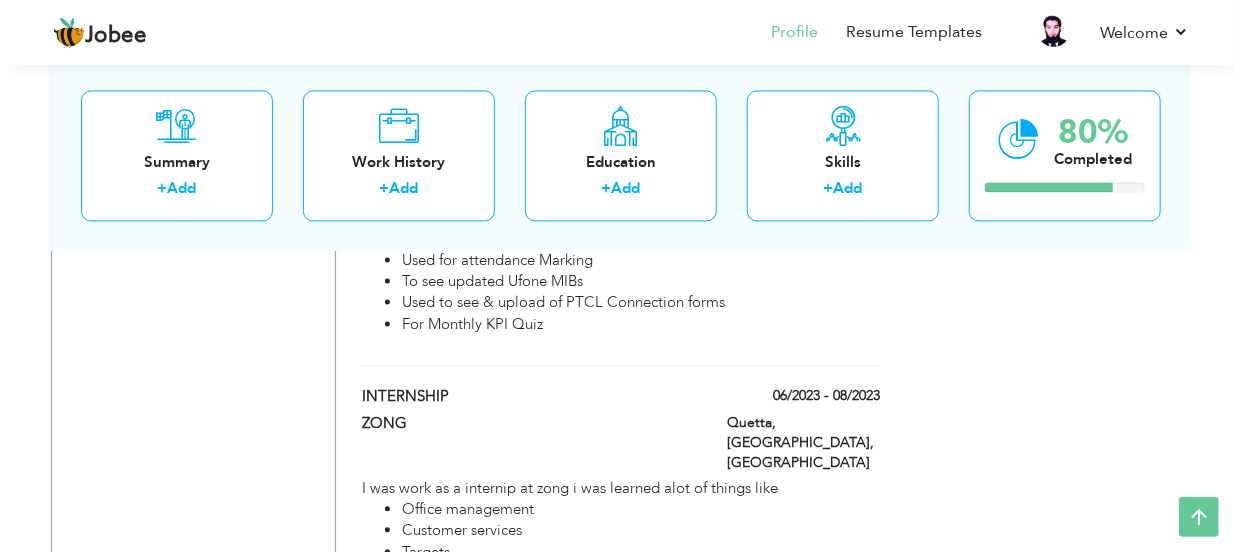 scroll, scrollTop: 1746, scrollLeft: 0, axis: vertical 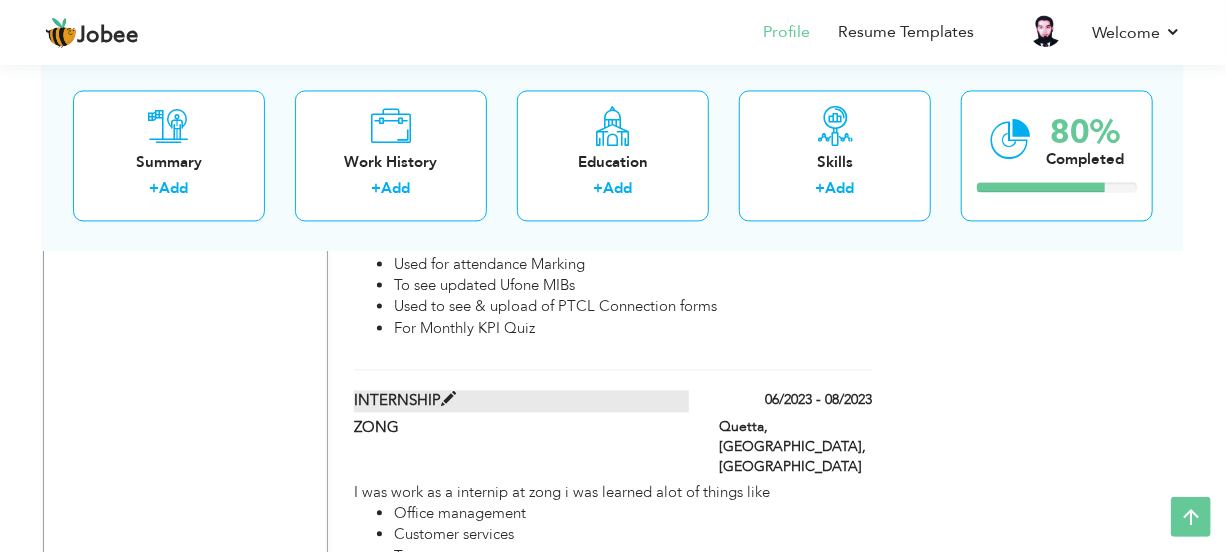 click at bounding box center (448, 399) 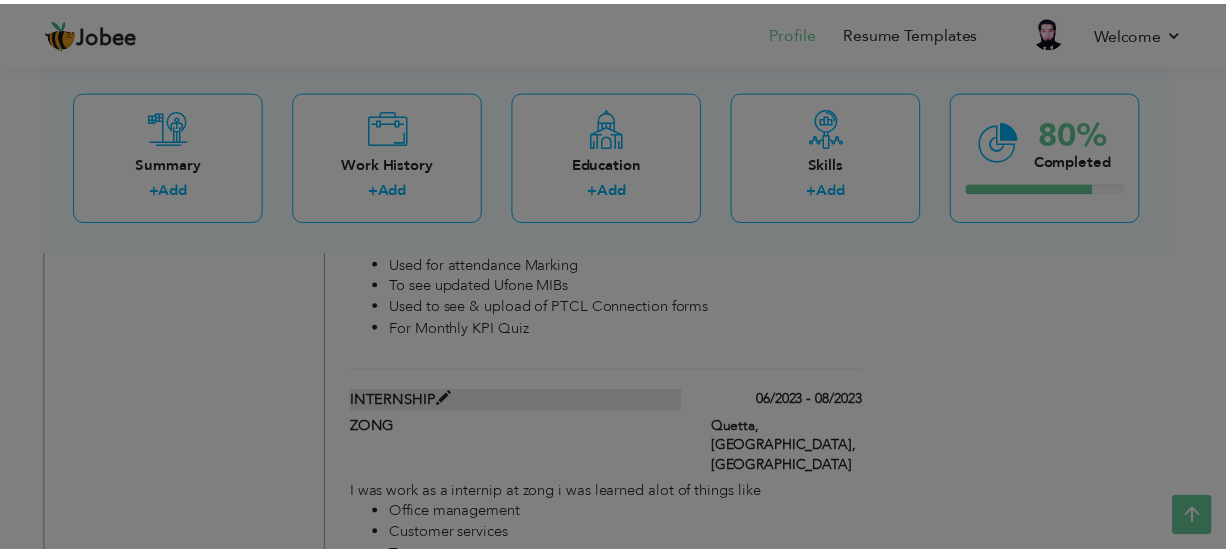 scroll, scrollTop: 0, scrollLeft: 0, axis: both 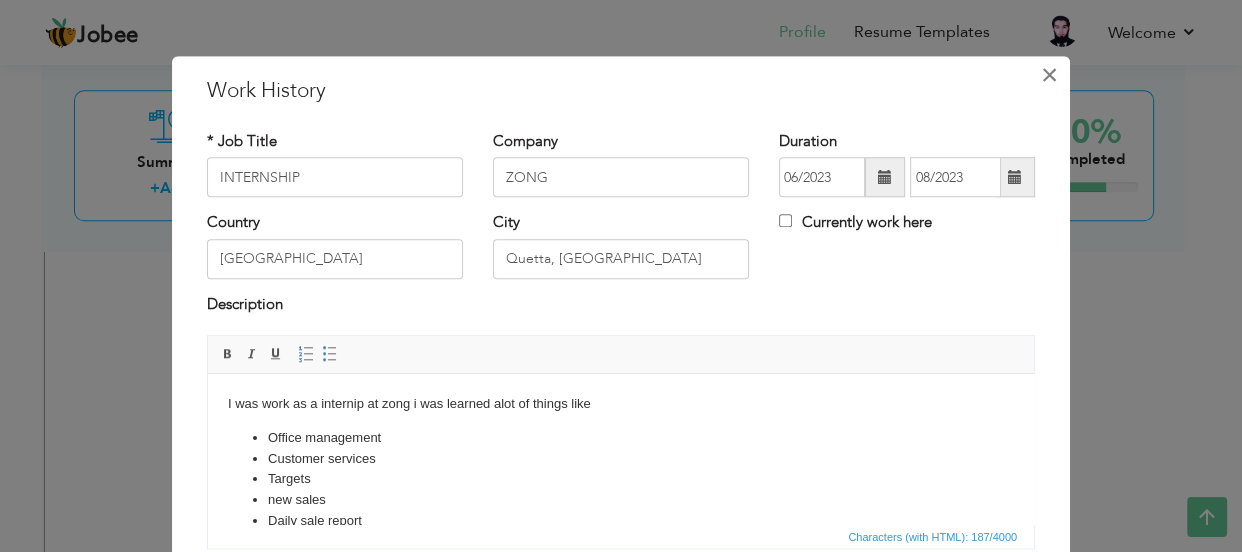 click on "×" at bounding box center [1049, 75] 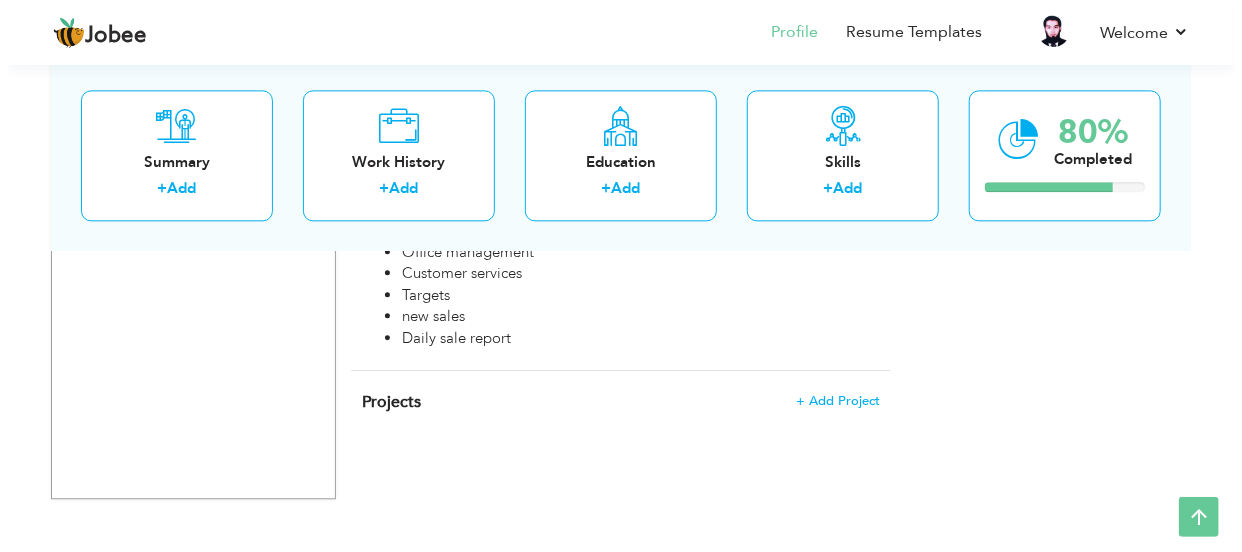 scroll, scrollTop: 2008, scrollLeft: 0, axis: vertical 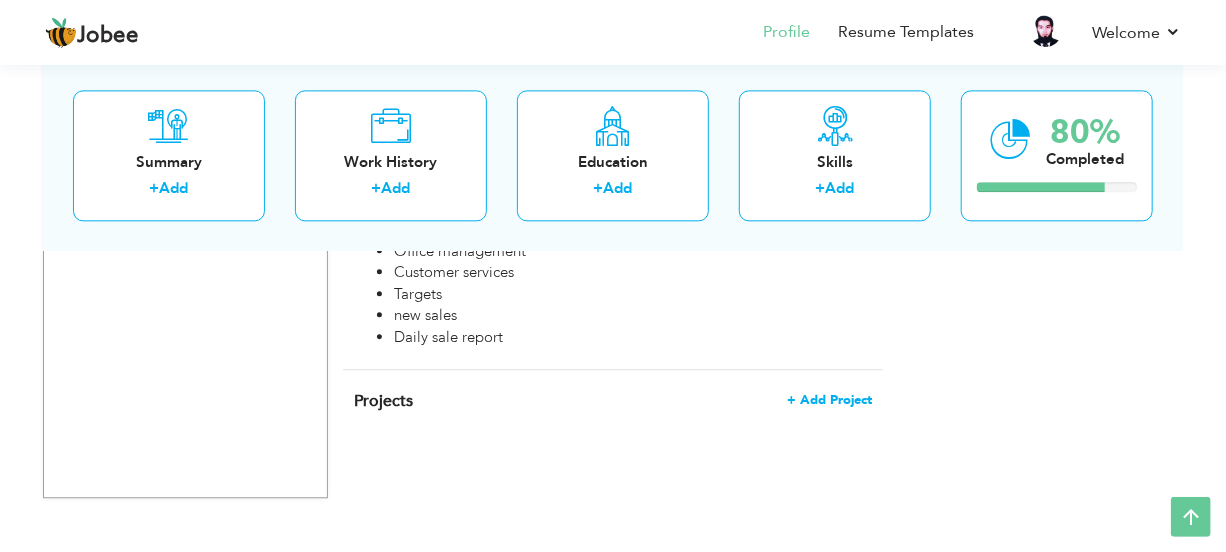 click on "+ Add Project" at bounding box center [829, 400] 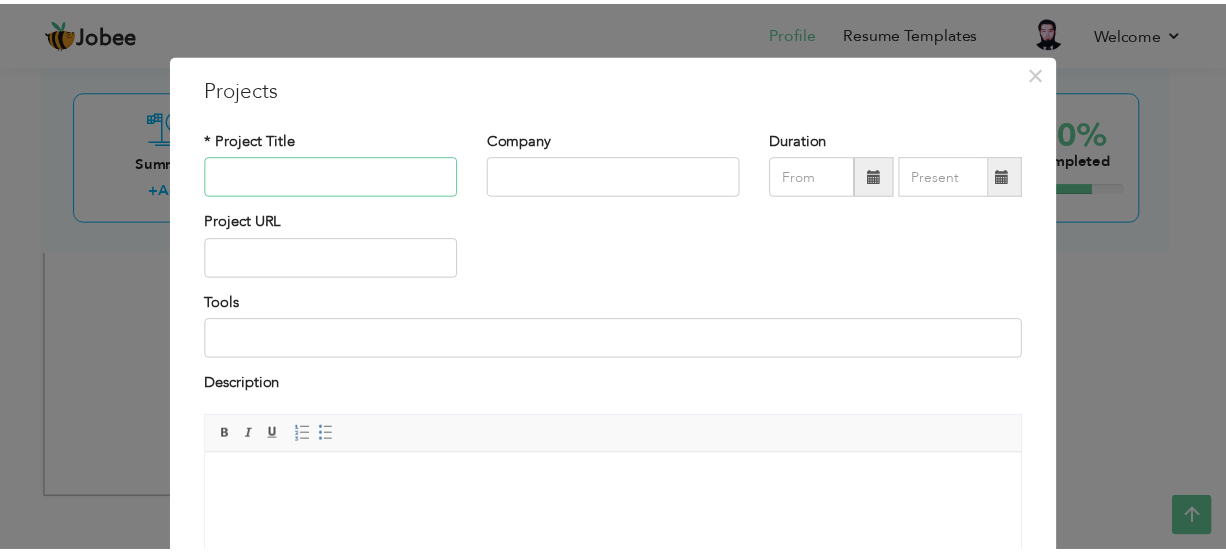 scroll, scrollTop: 0, scrollLeft: 0, axis: both 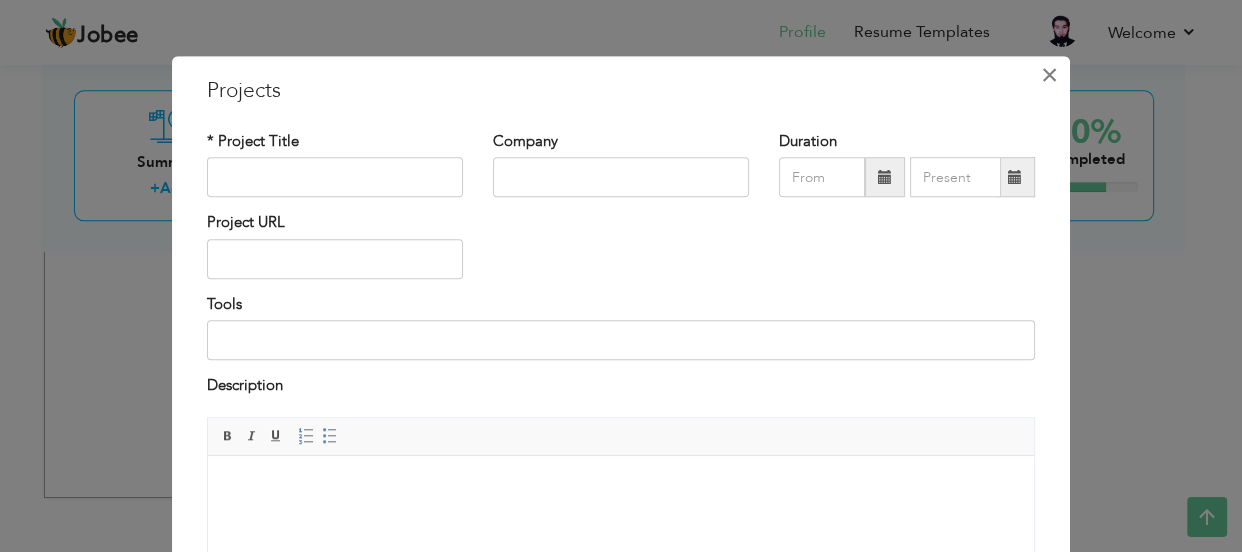 click on "×" at bounding box center [1049, 75] 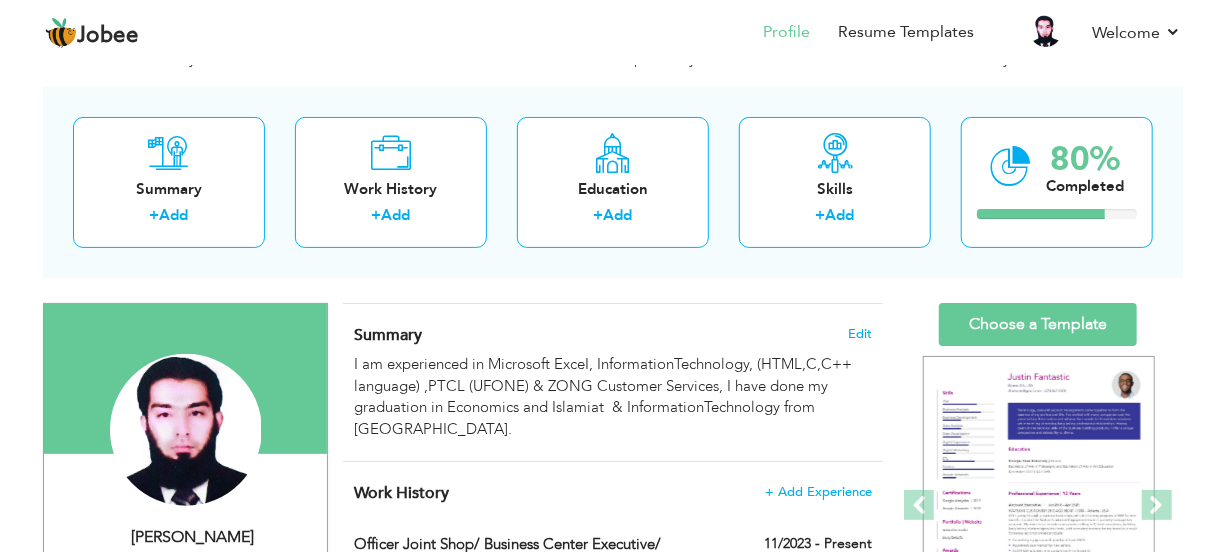 scroll, scrollTop: 72, scrollLeft: 0, axis: vertical 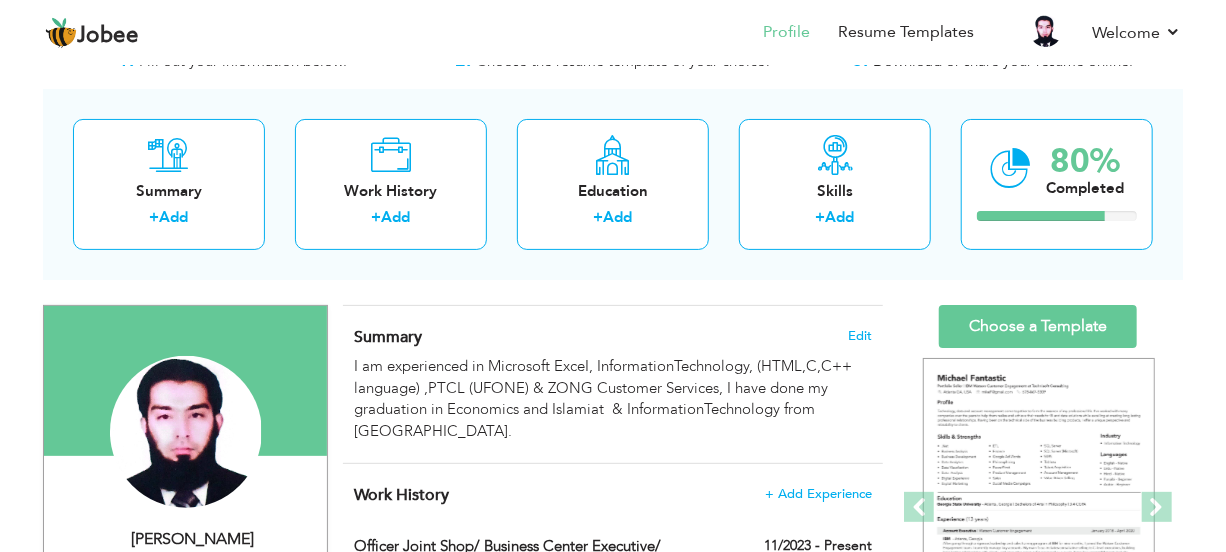 click on "Summary
+  Add
Work History
+  Add
Education
+  Add
Skills
+  Add
80%
Completed" at bounding box center [613, 184] 